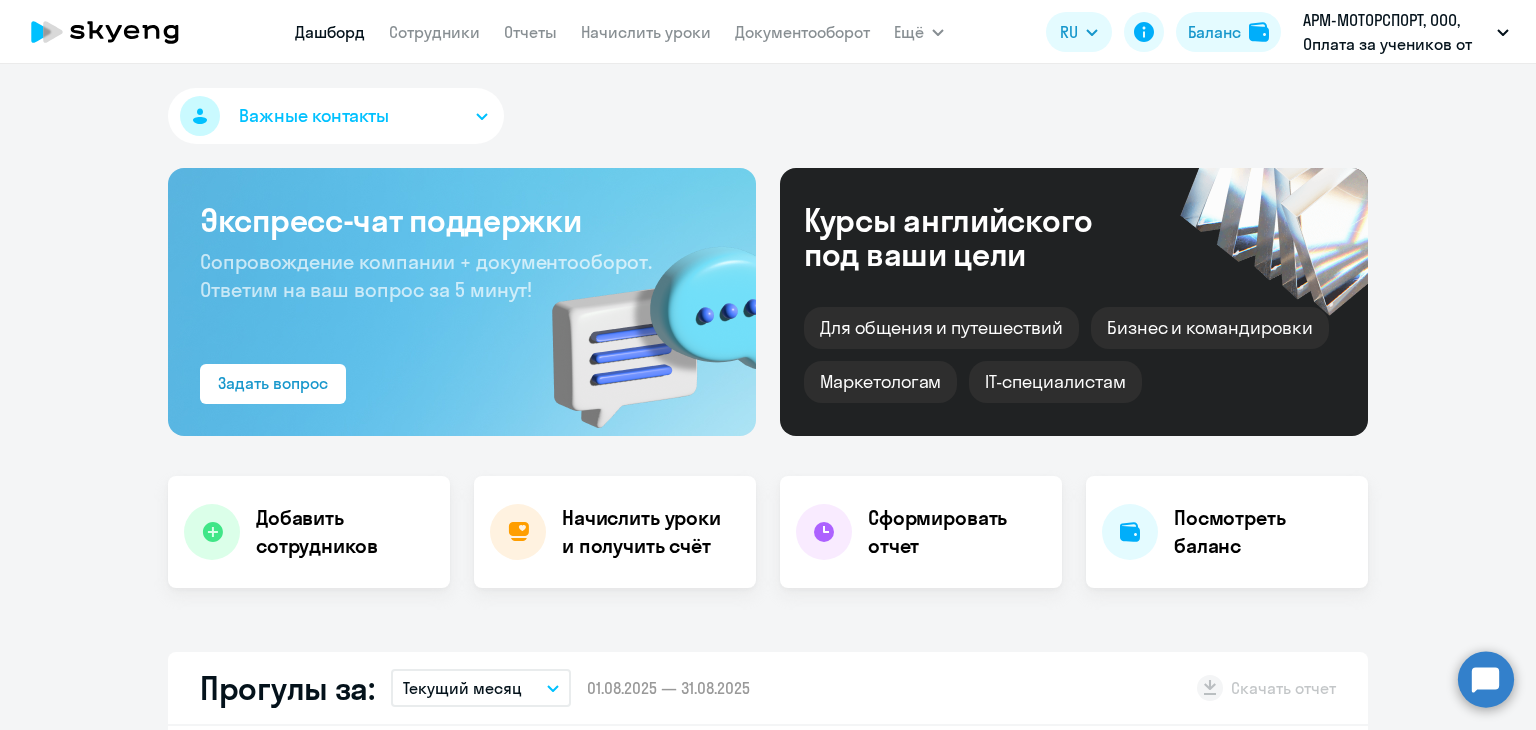 scroll, scrollTop: 0, scrollLeft: 0, axis: both 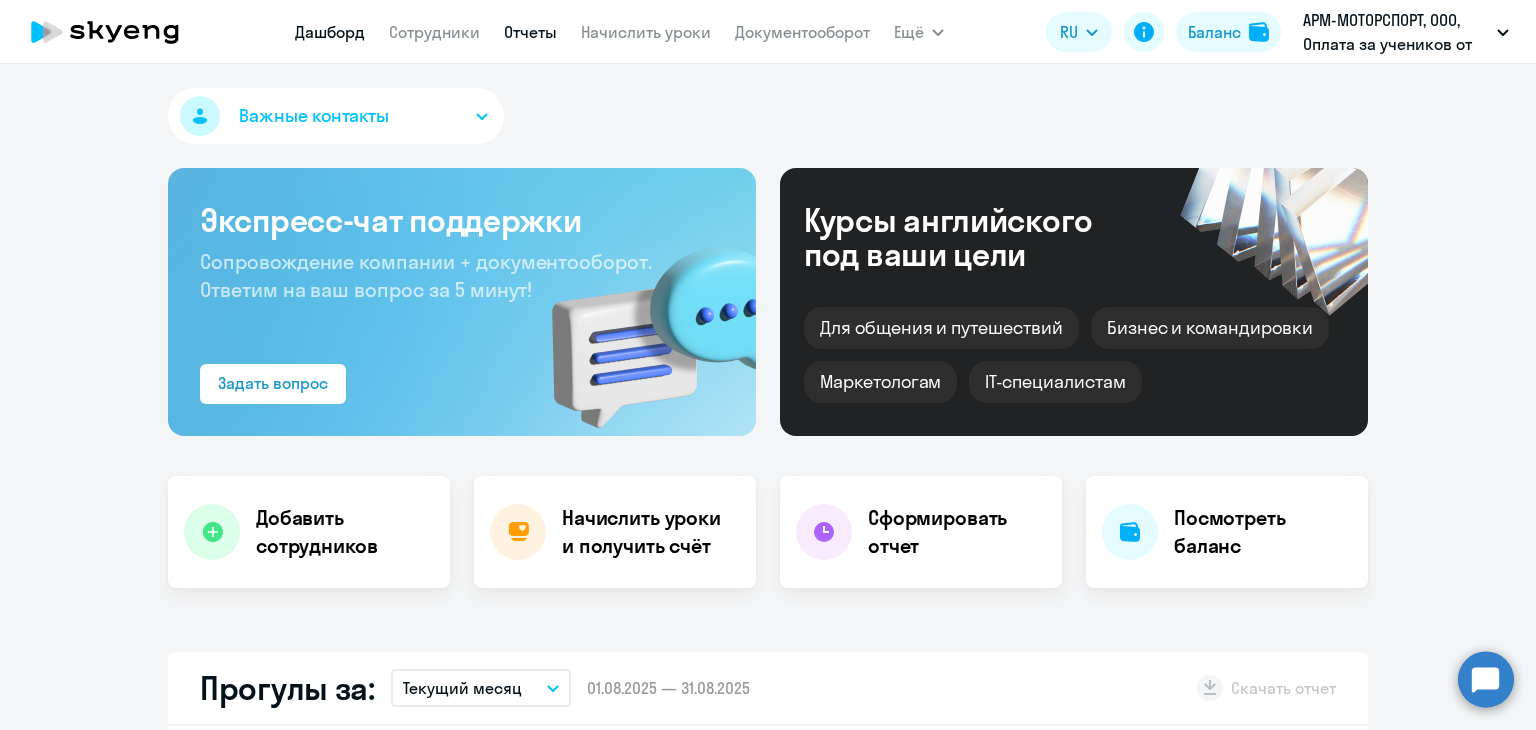 click on "Отчеты" at bounding box center [530, 32] 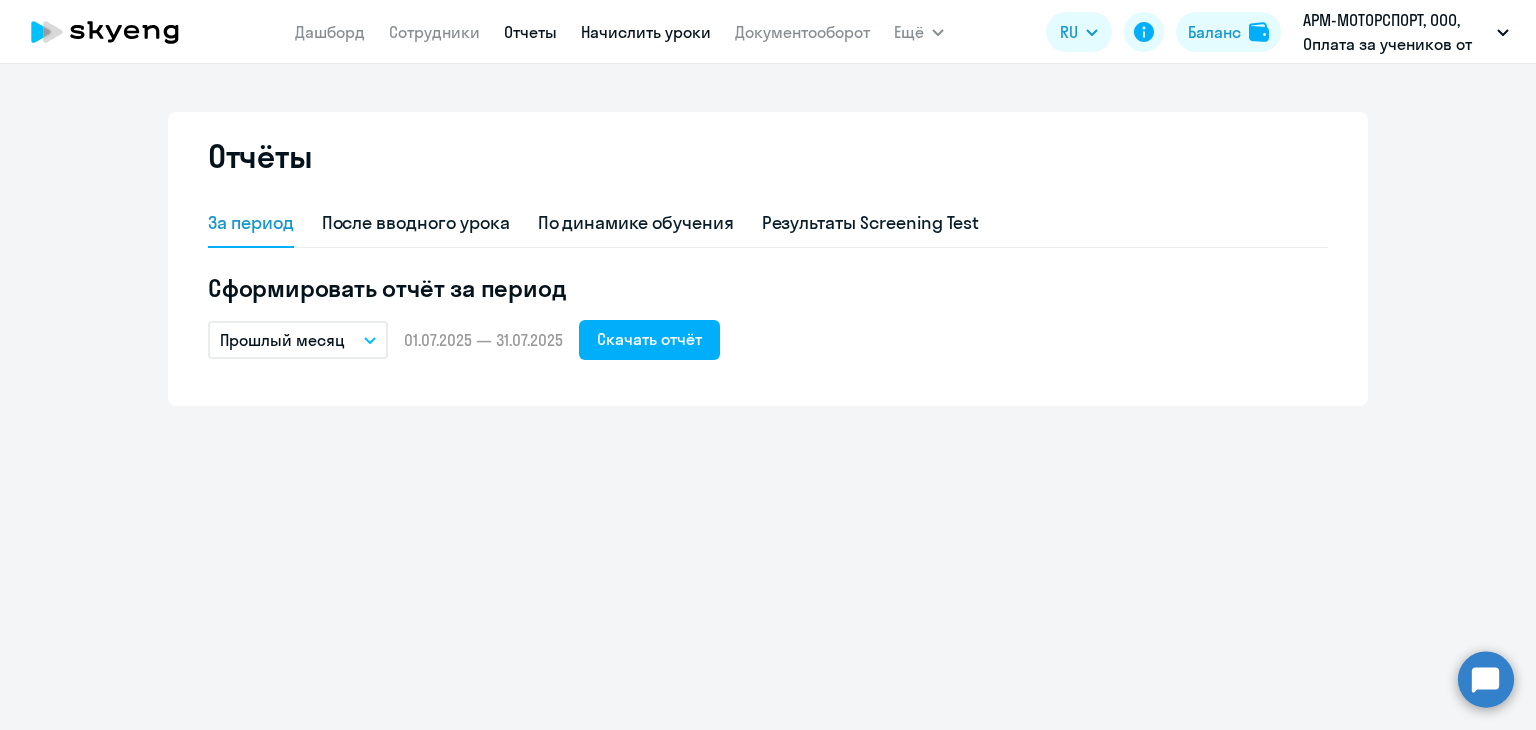click on "Начислить уроки" at bounding box center (646, 32) 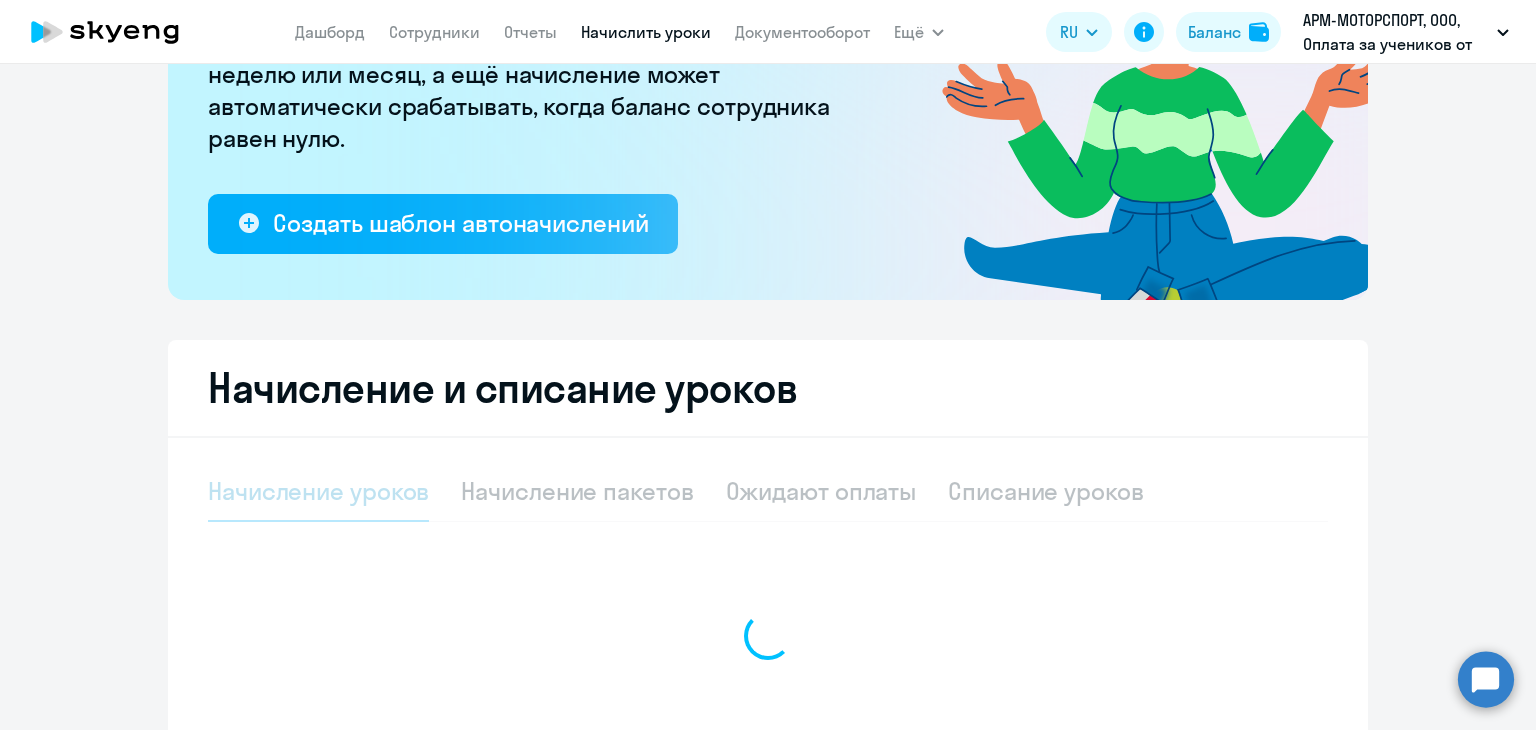scroll, scrollTop: 400, scrollLeft: 0, axis: vertical 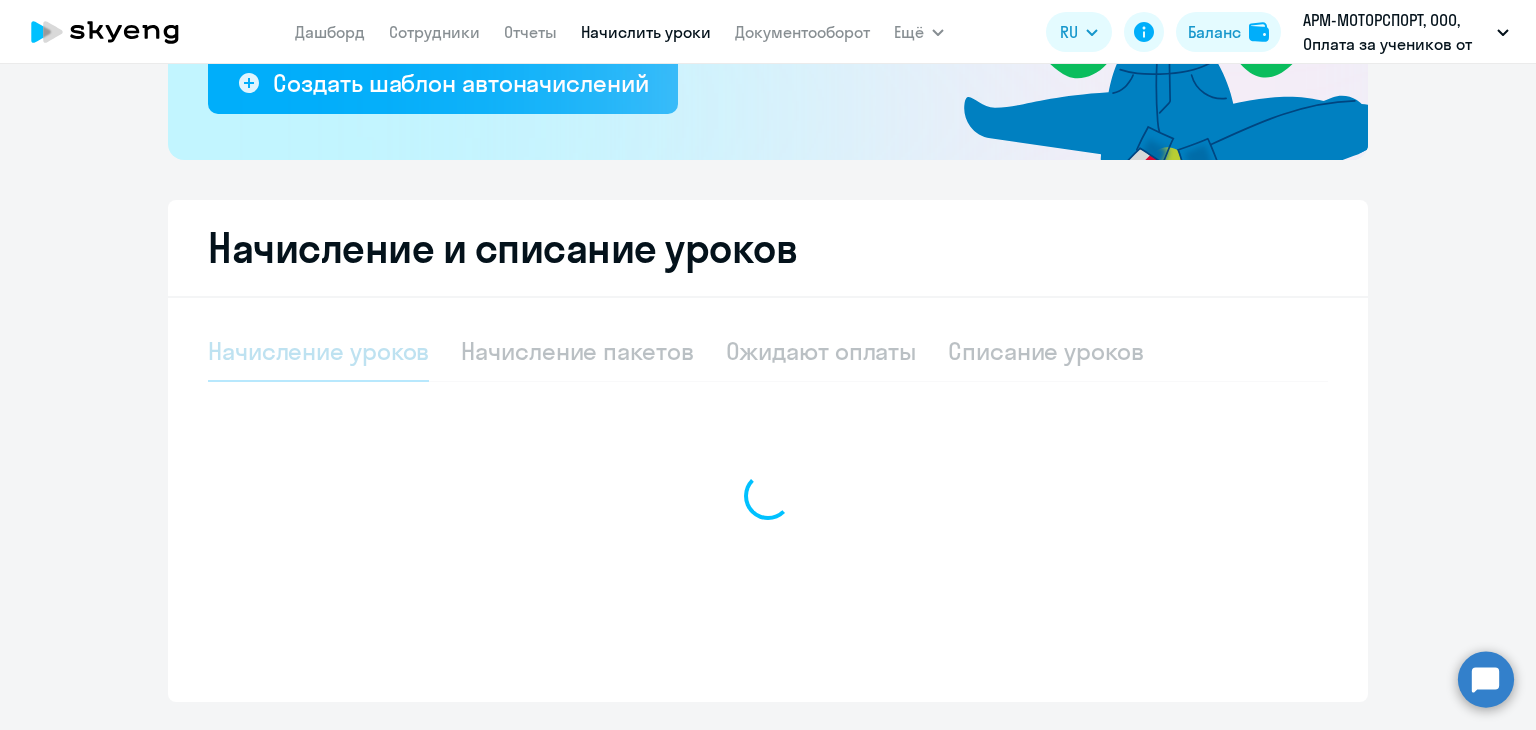 select on "10" 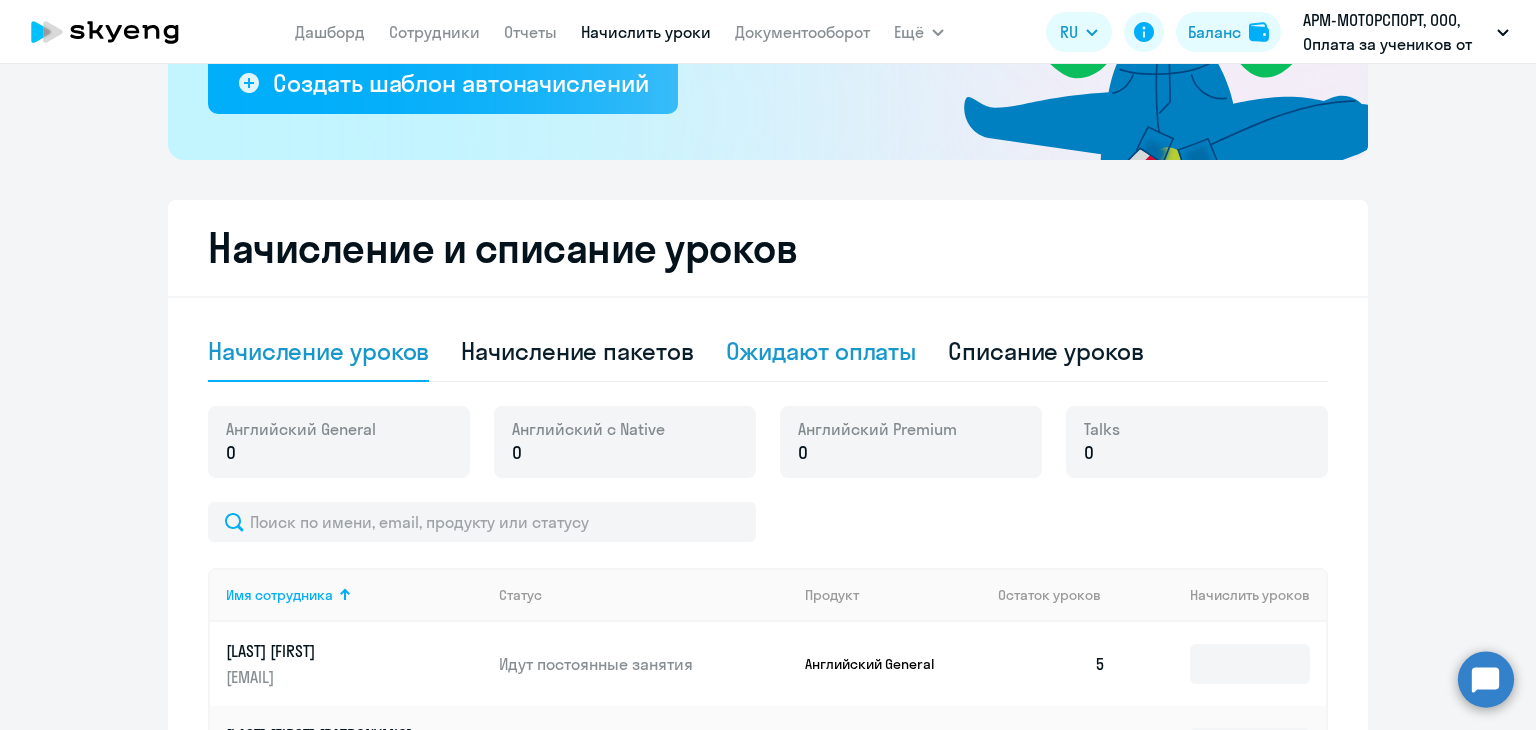 click on "Ожидают оплаты" 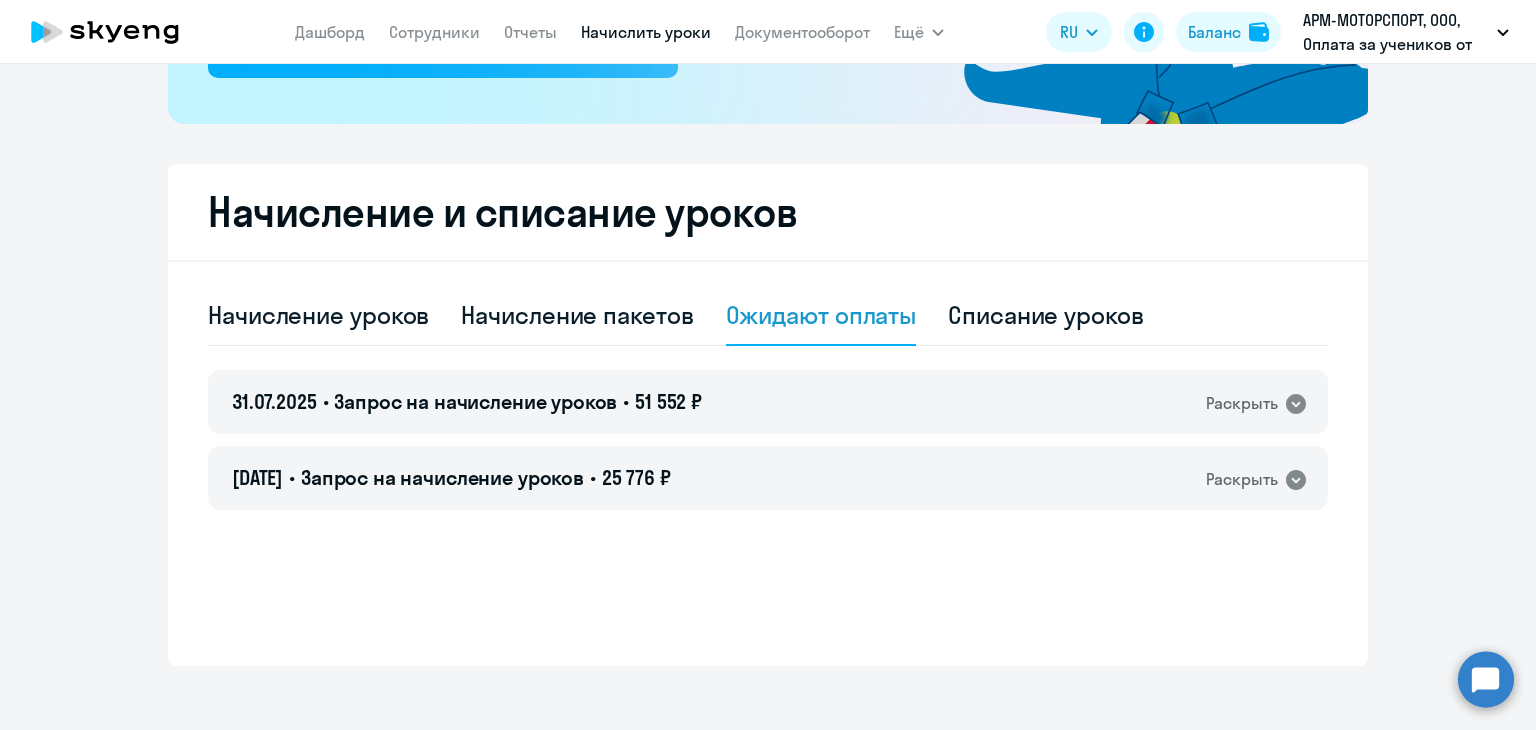 scroll, scrollTop: 452, scrollLeft: 0, axis: vertical 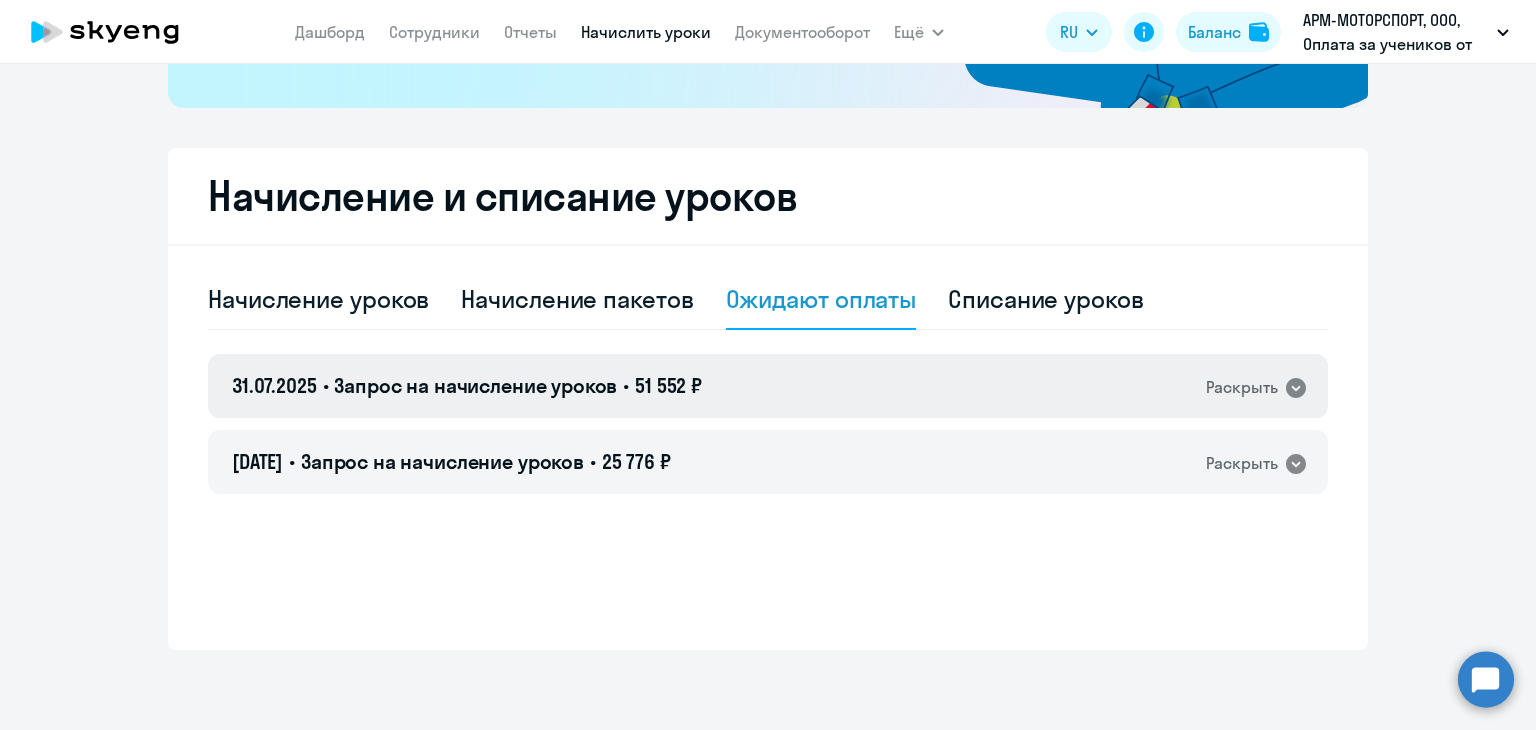 click on "31.07.2025 • Запрос на начисление уроков • 51 552 ₽  Раскрыть" 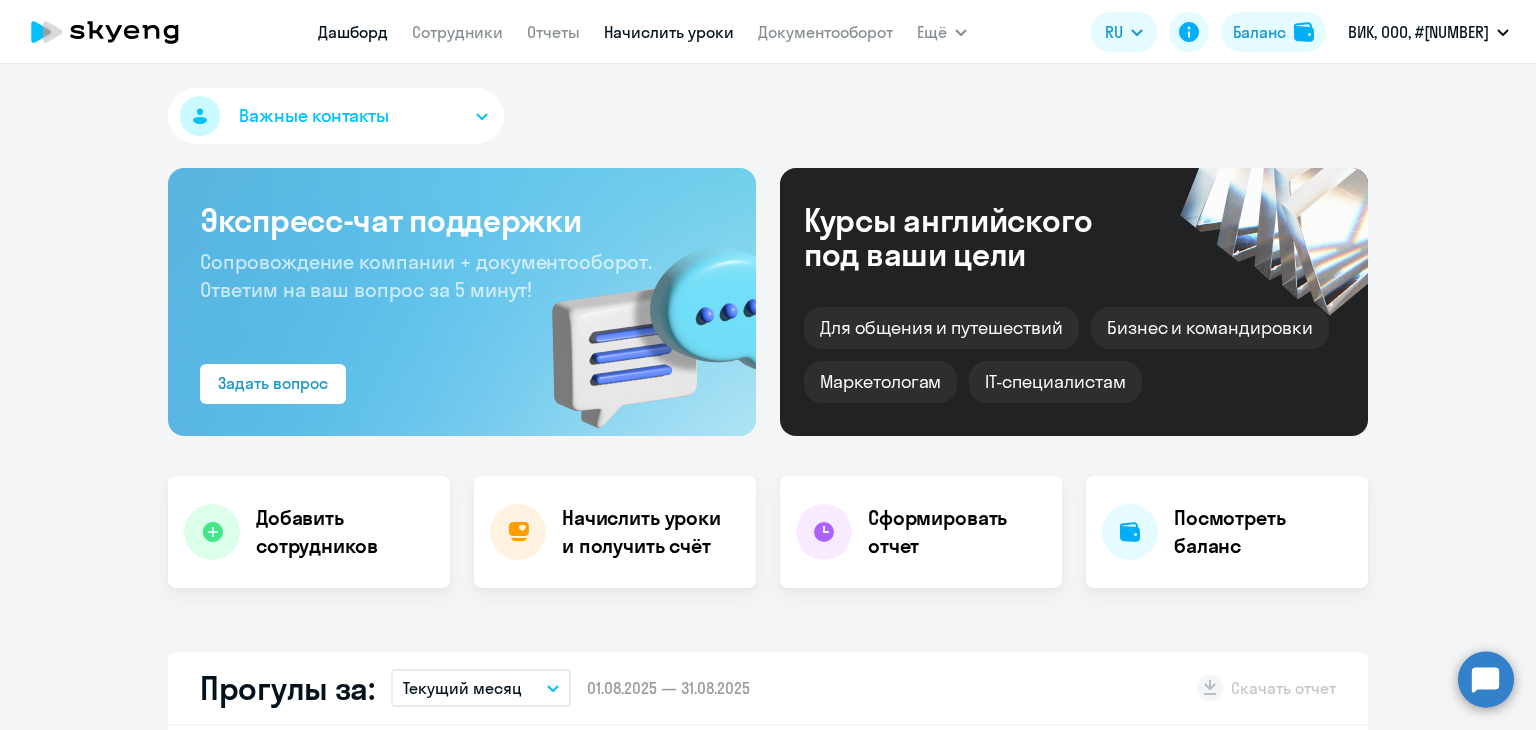 scroll, scrollTop: 0, scrollLeft: 0, axis: both 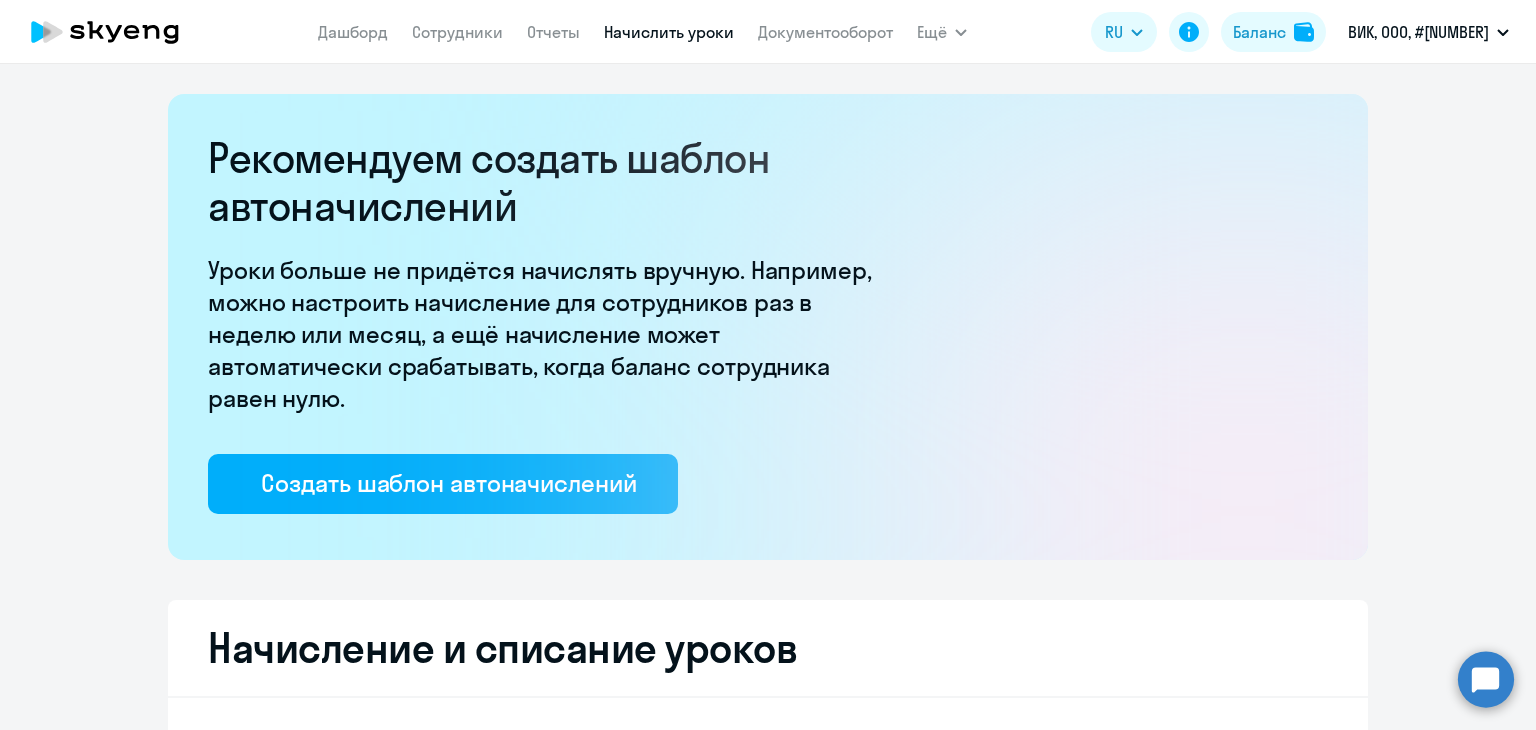 select on "10" 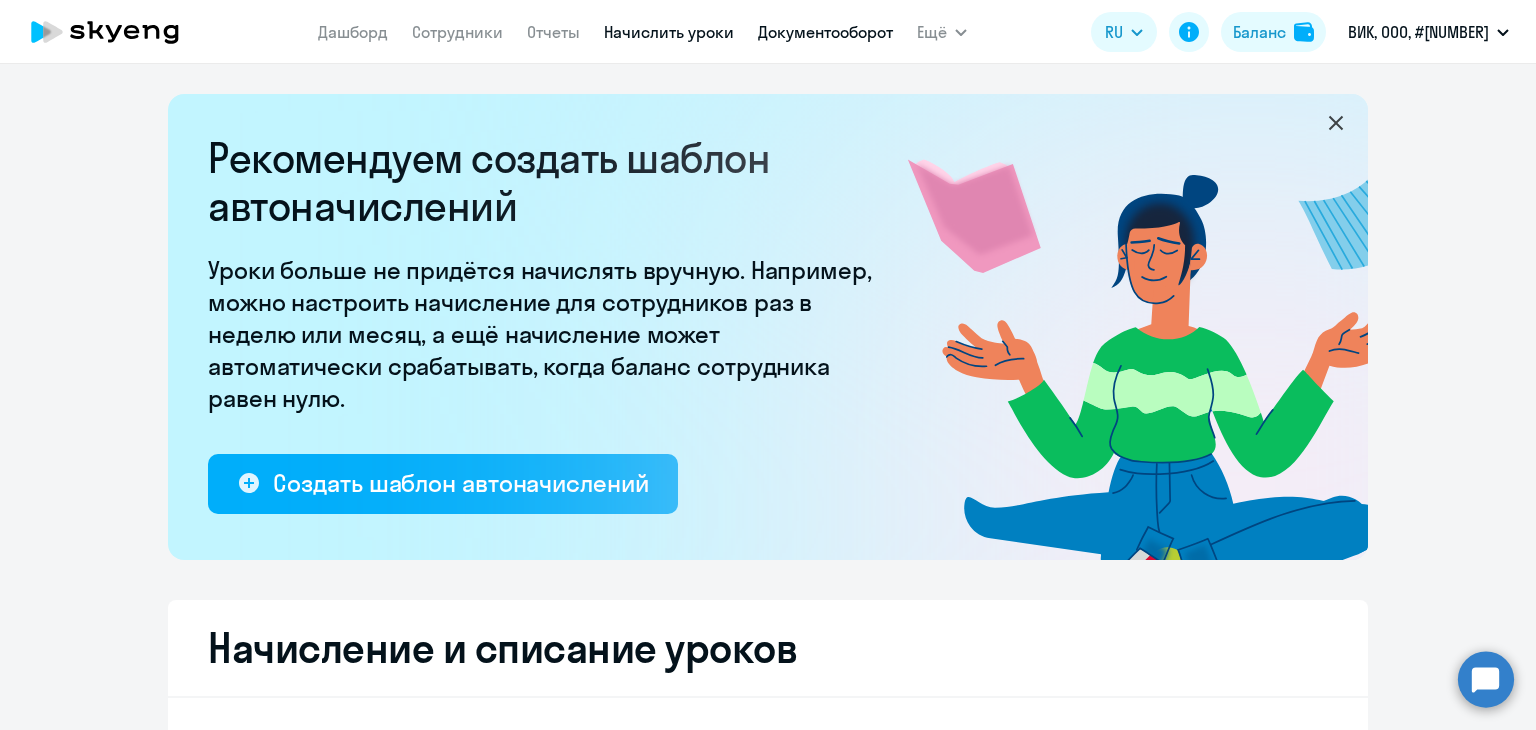 click on "Документооборот" at bounding box center (825, 32) 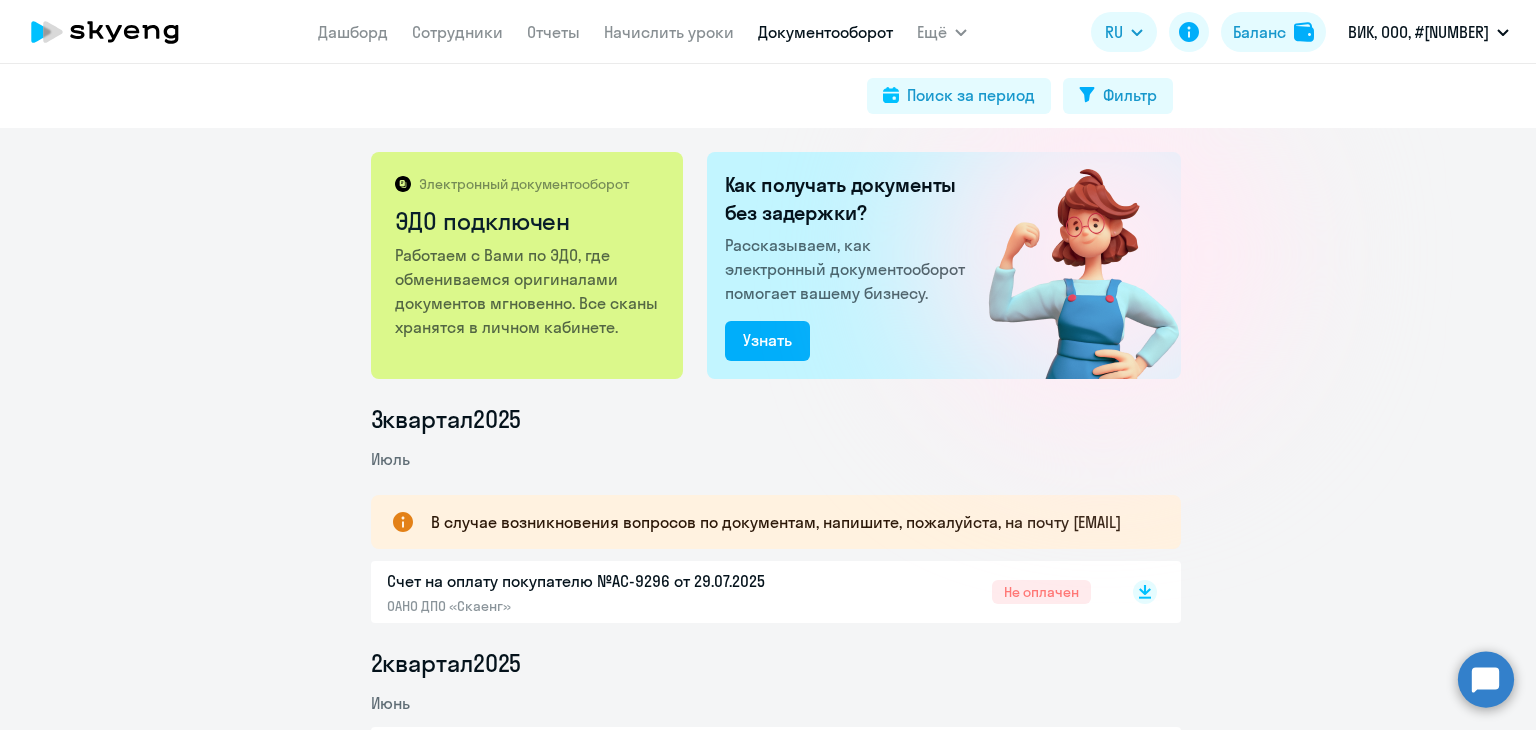 click on "Дашборд
Сотрудники
Отчеты
Начислить уроки
Документооборот" 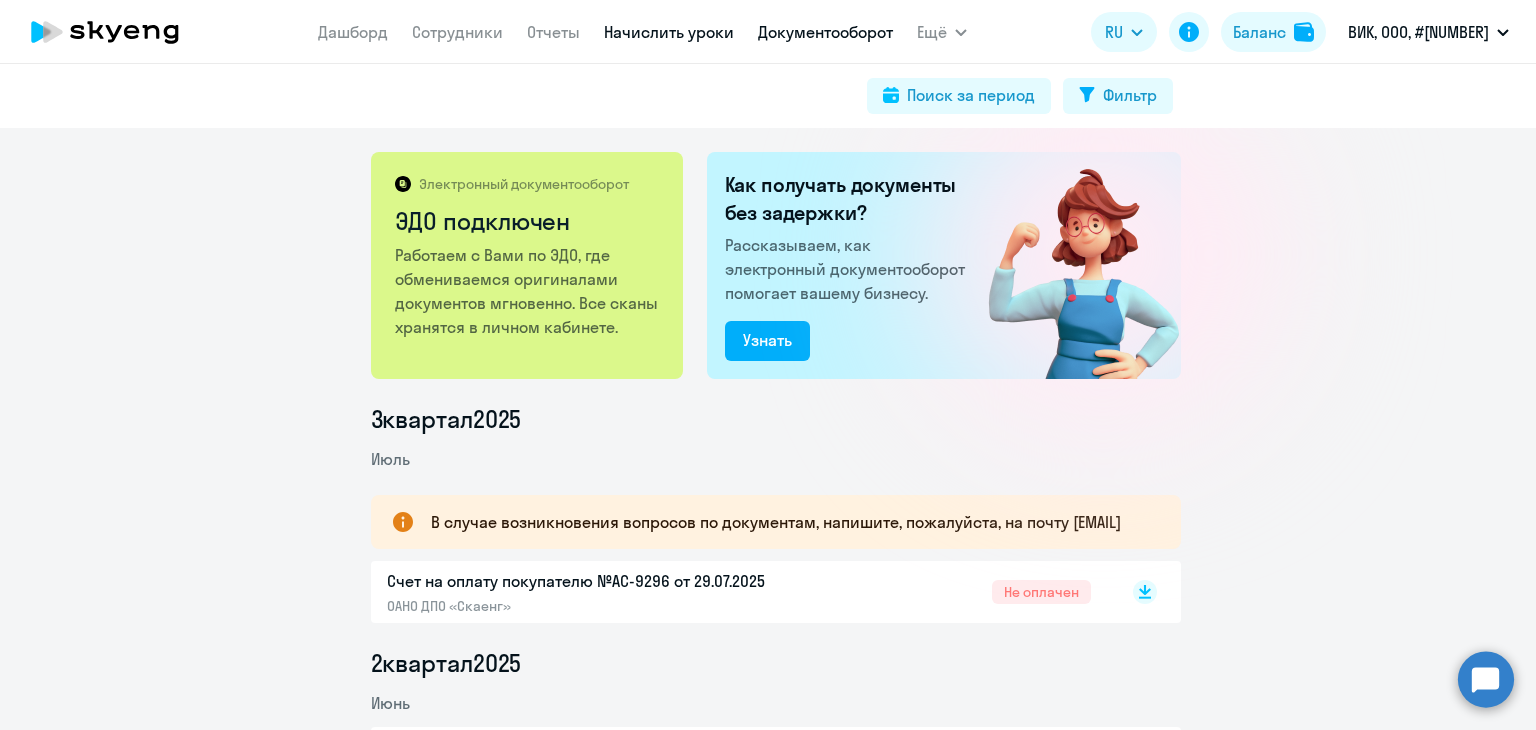 click on "Начислить уроки" at bounding box center [669, 32] 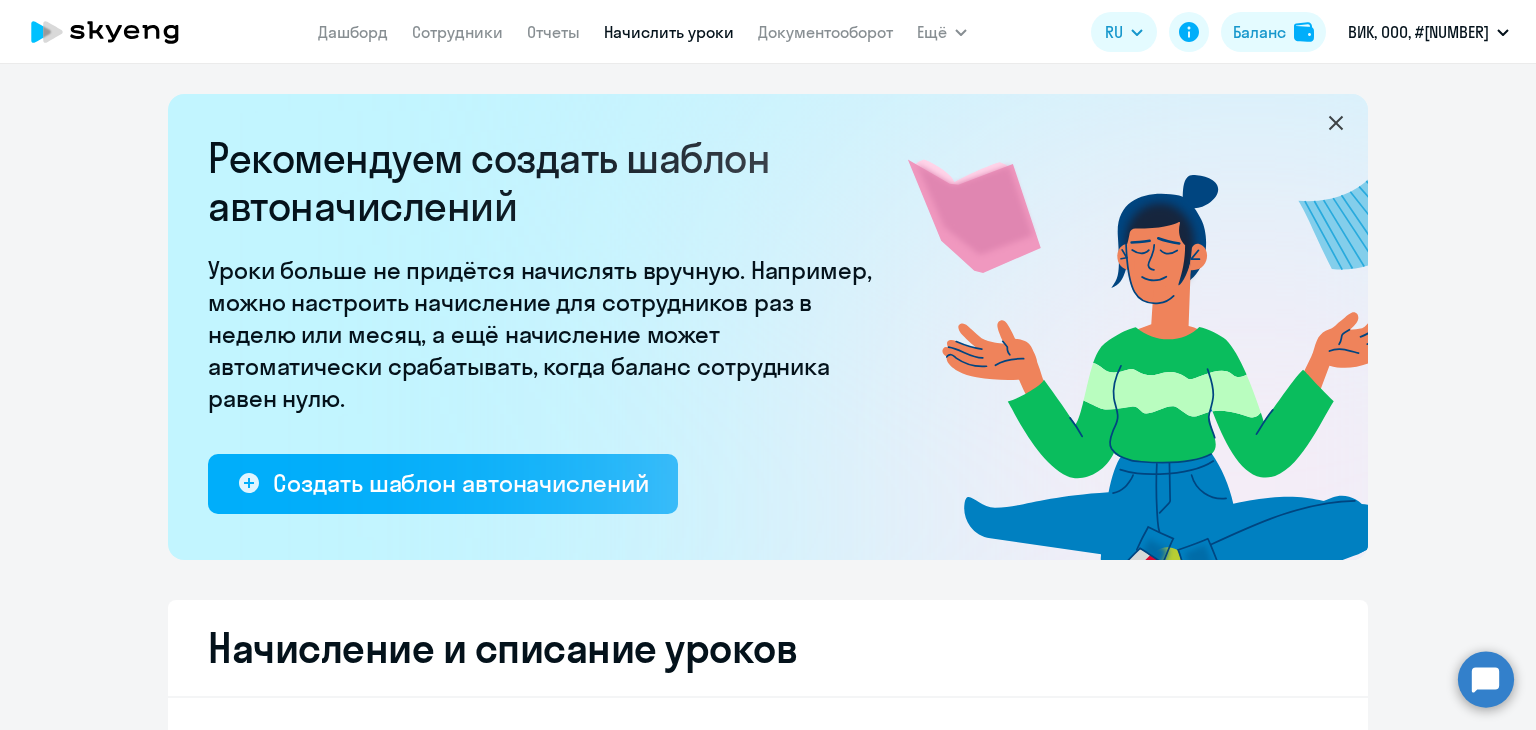select on "10" 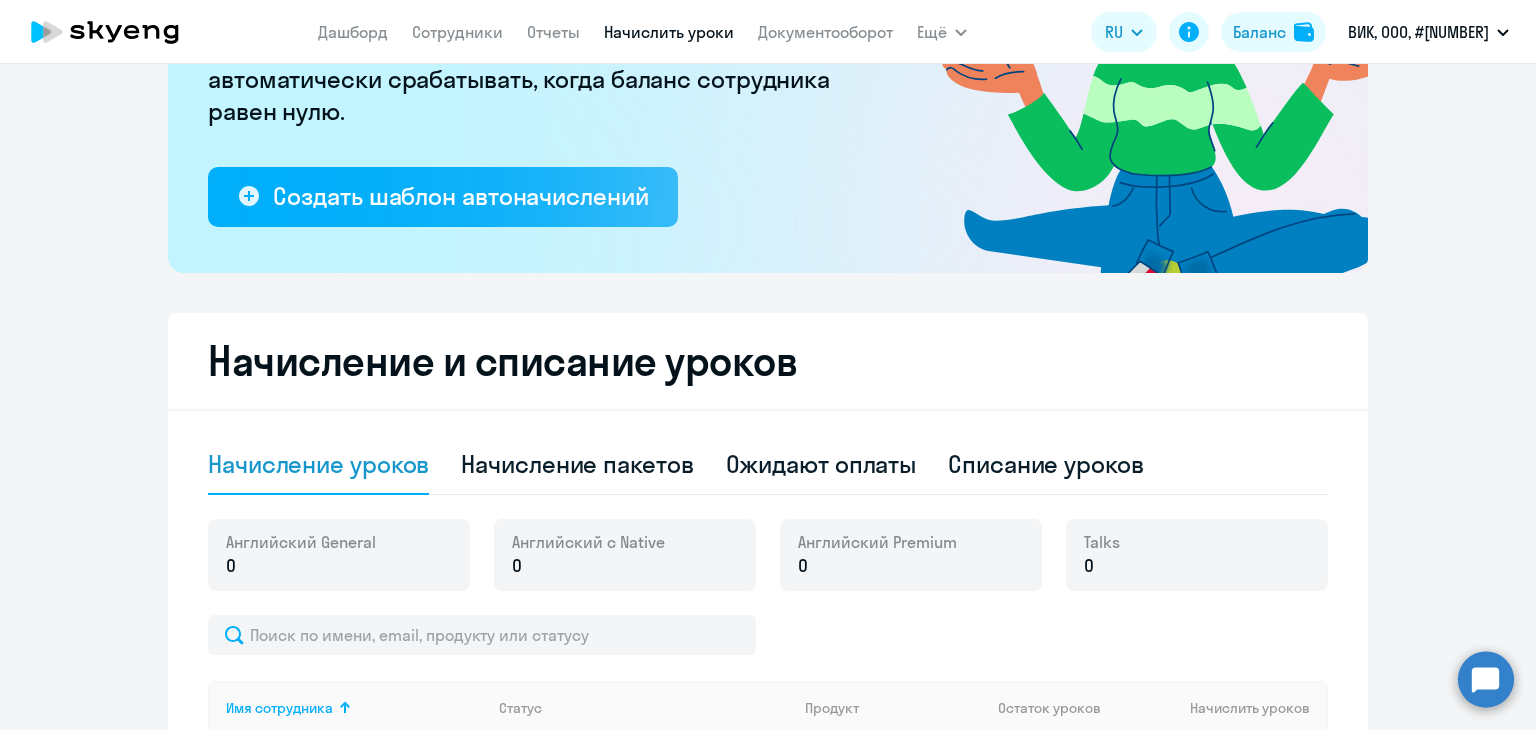 scroll, scrollTop: 206, scrollLeft: 0, axis: vertical 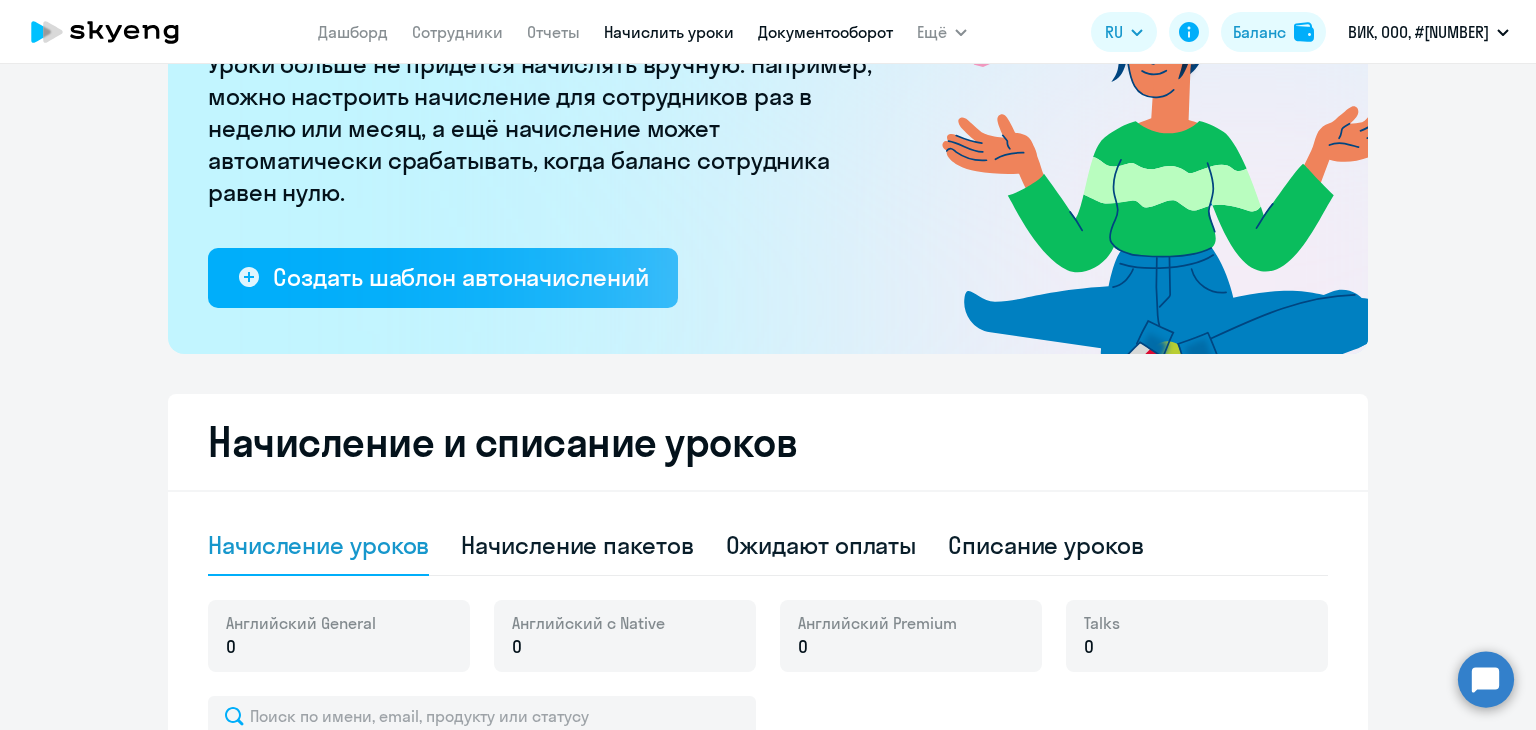 click on "Документооборот" at bounding box center (825, 32) 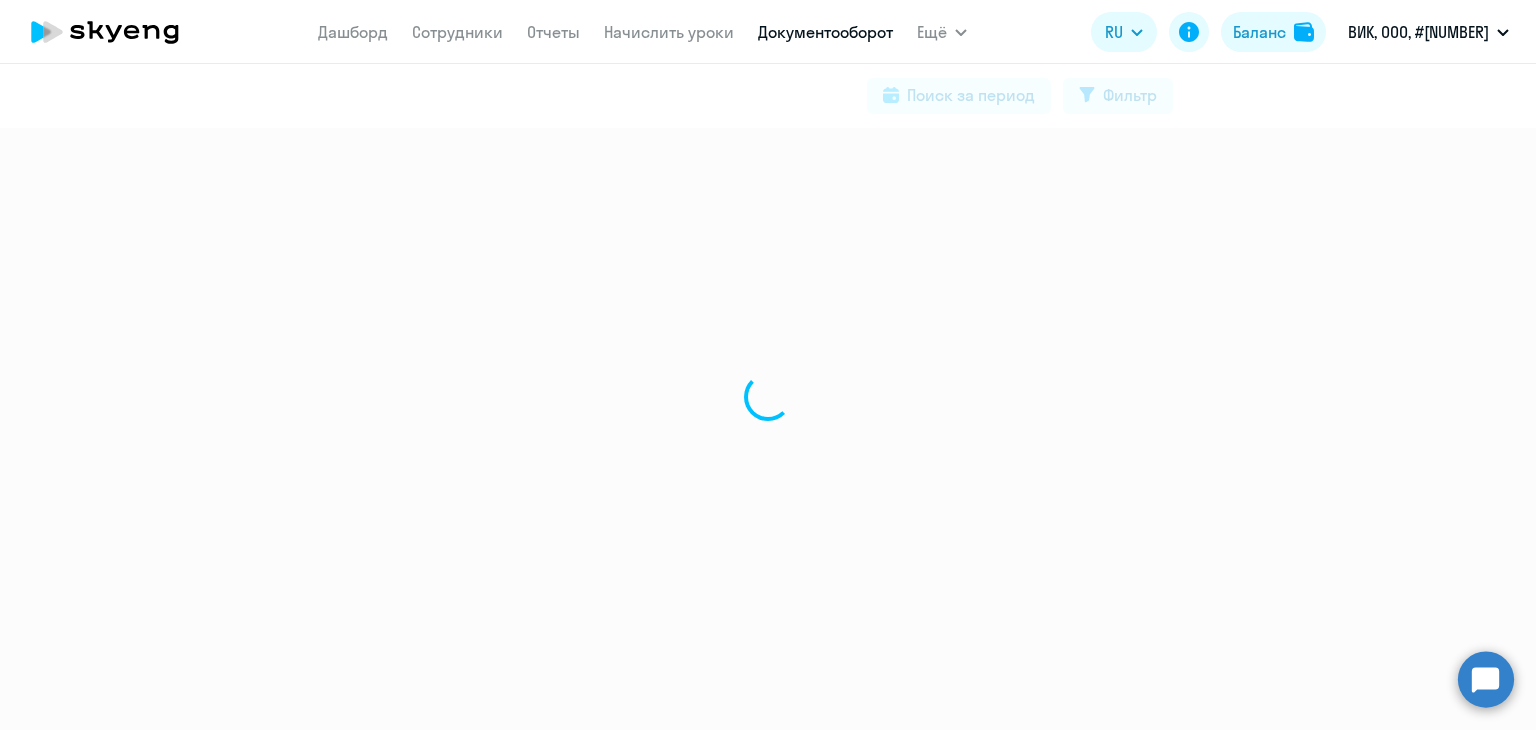 scroll, scrollTop: 0, scrollLeft: 0, axis: both 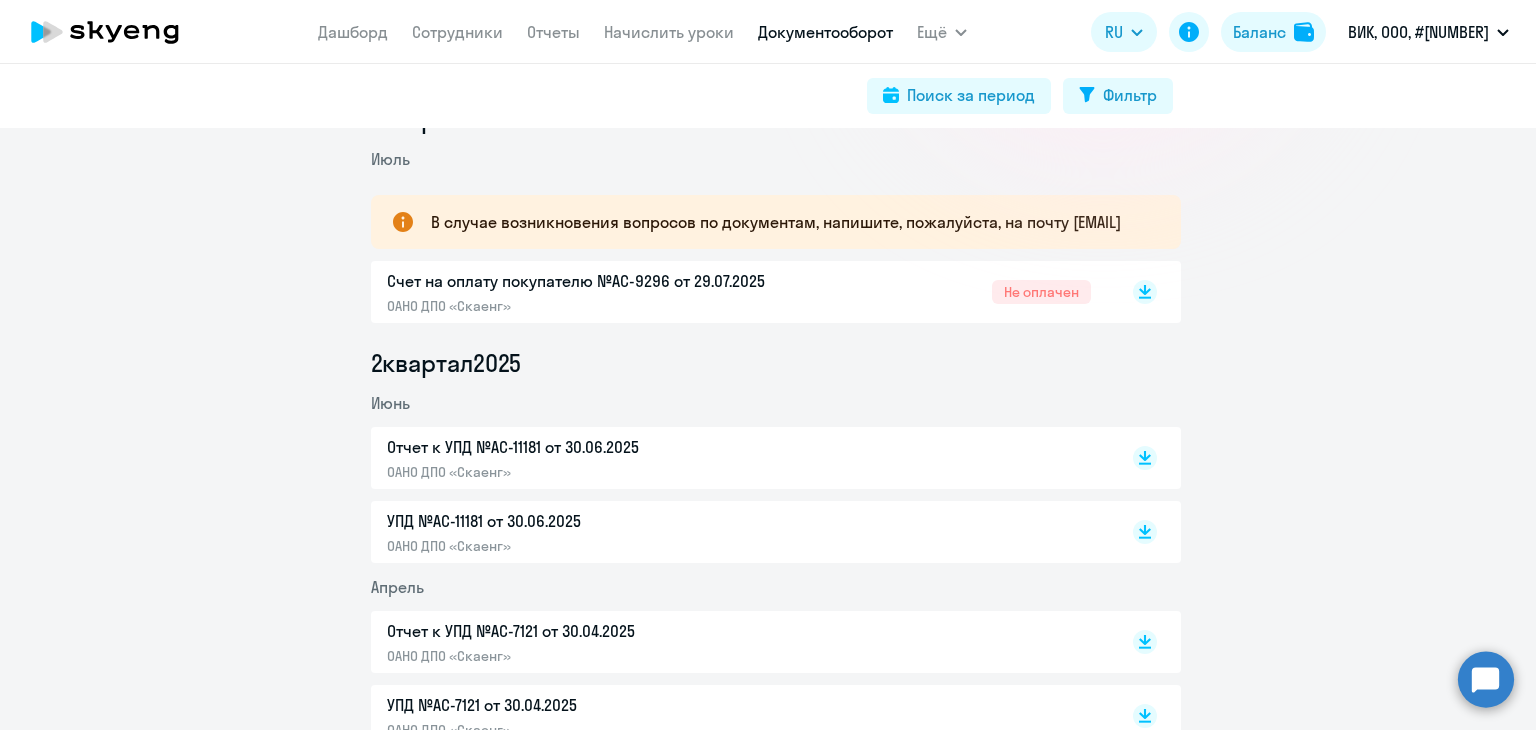 click on "Счет на оплату покупателю №AC-9296 от 29.07.2025" 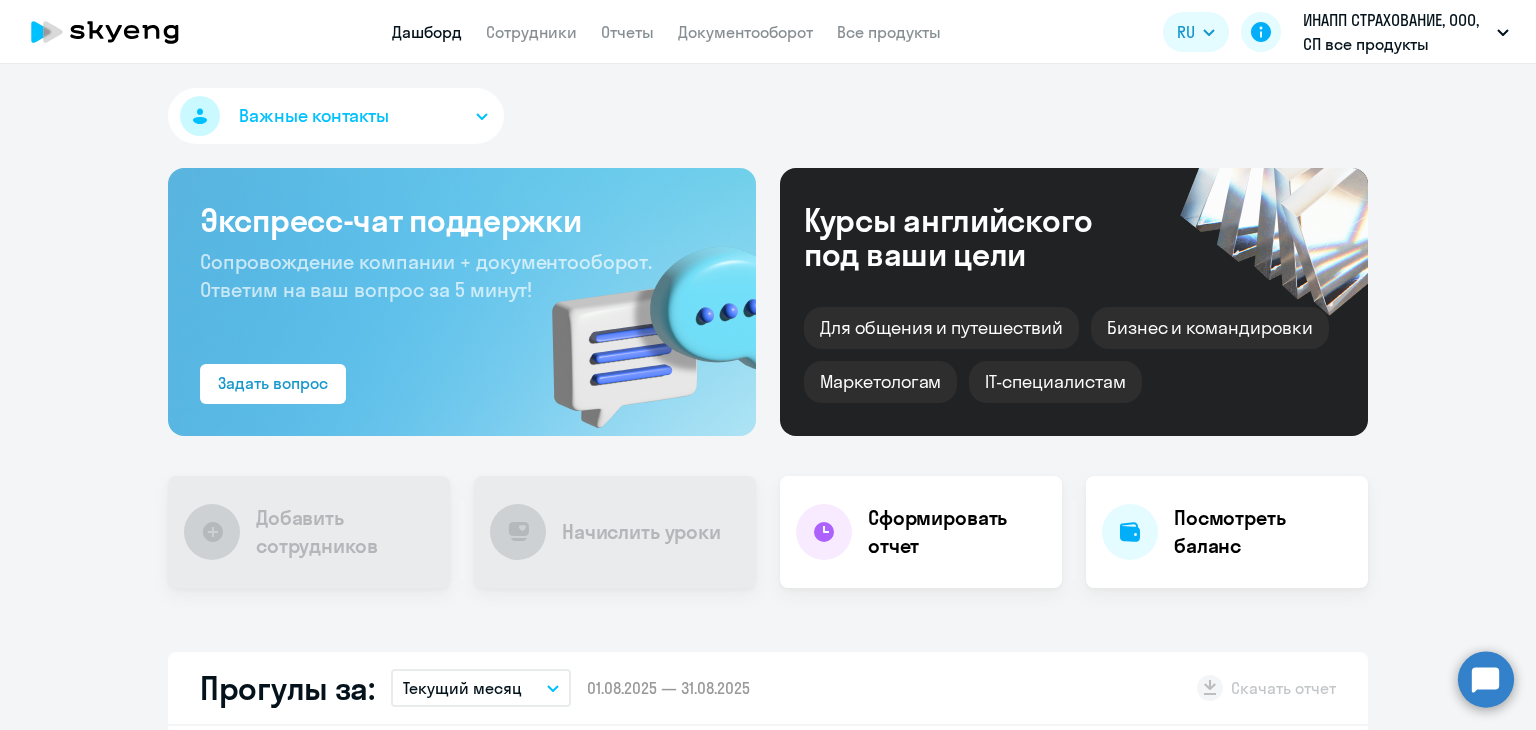 scroll, scrollTop: 0, scrollLeft: 0, axis: both 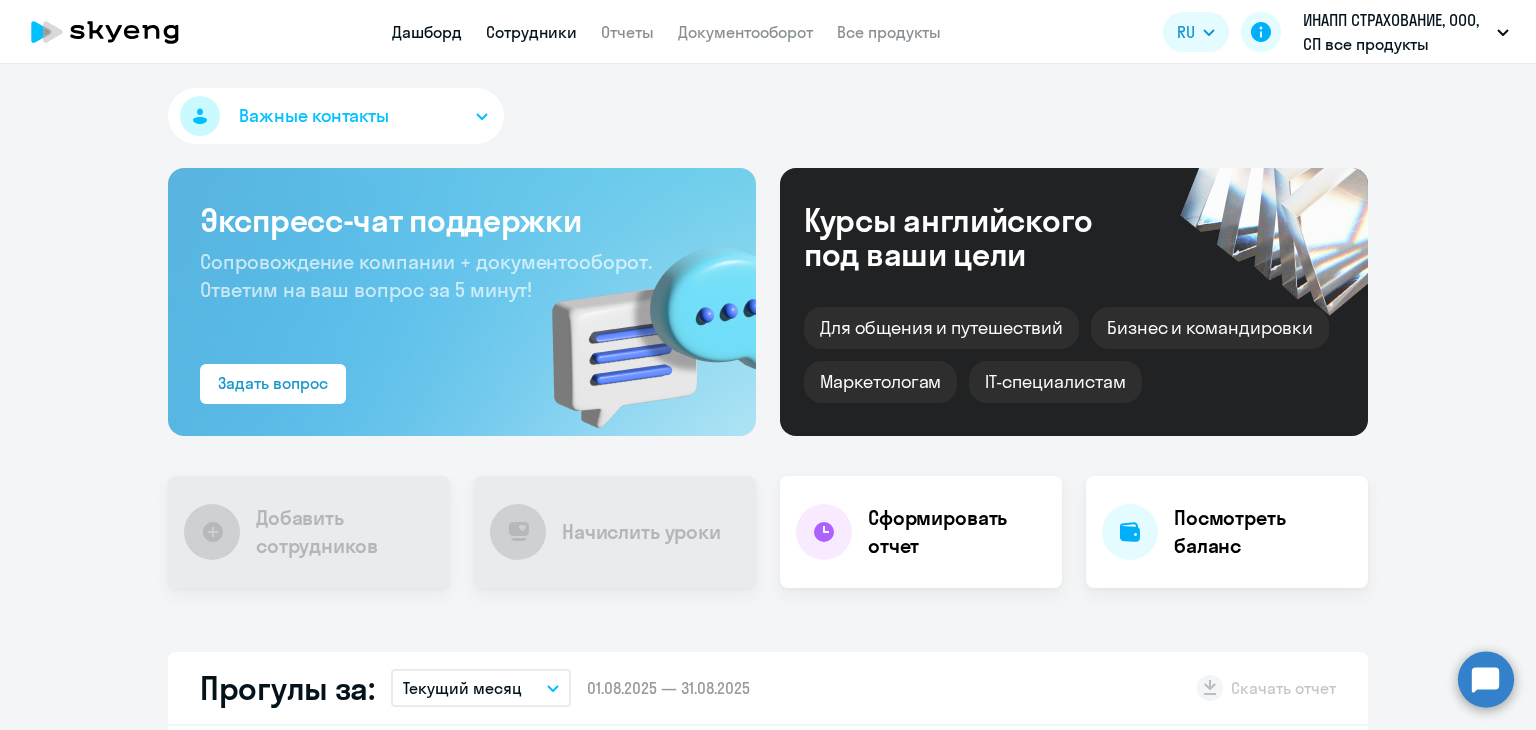 click on "Сотрудники" at bounding box center (531, 32) 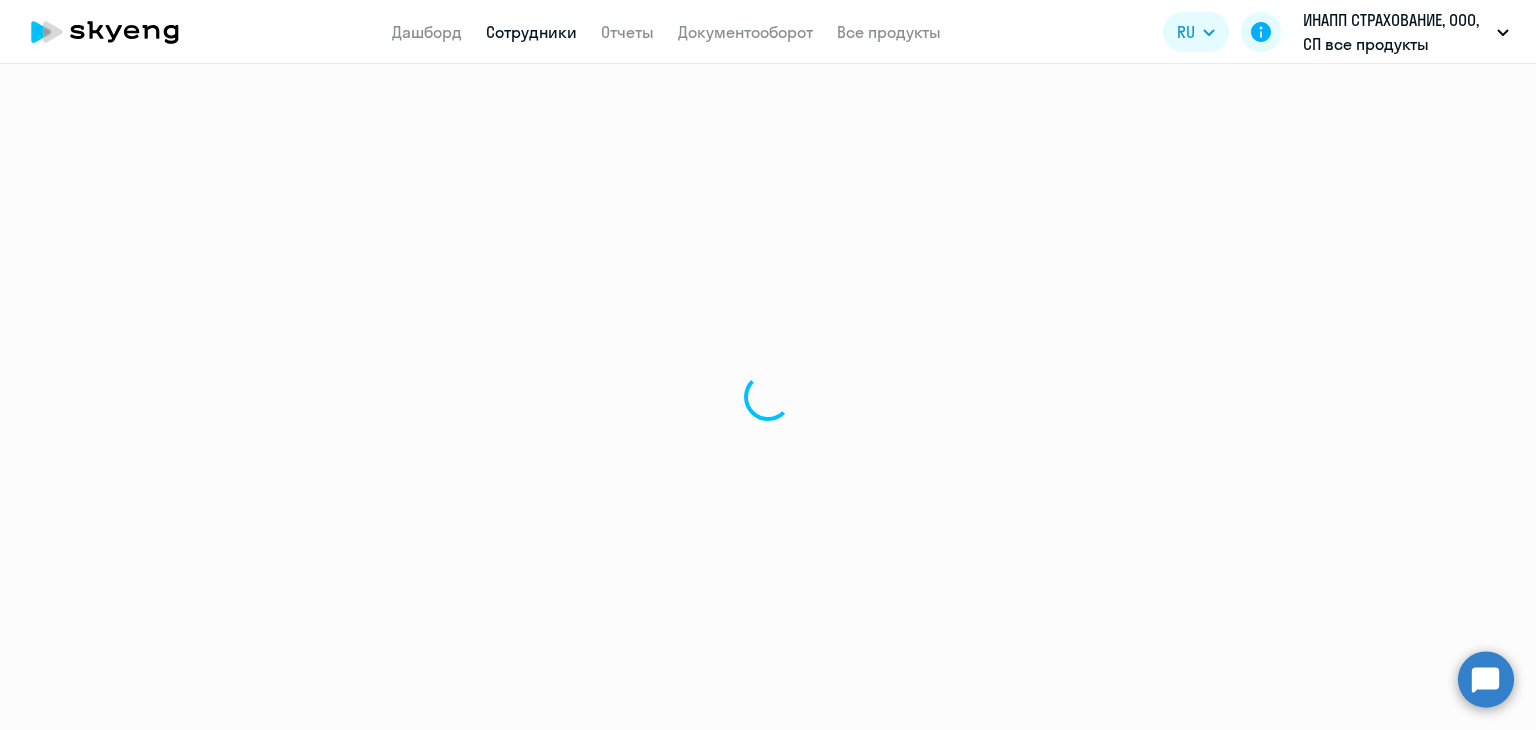 select on "30" 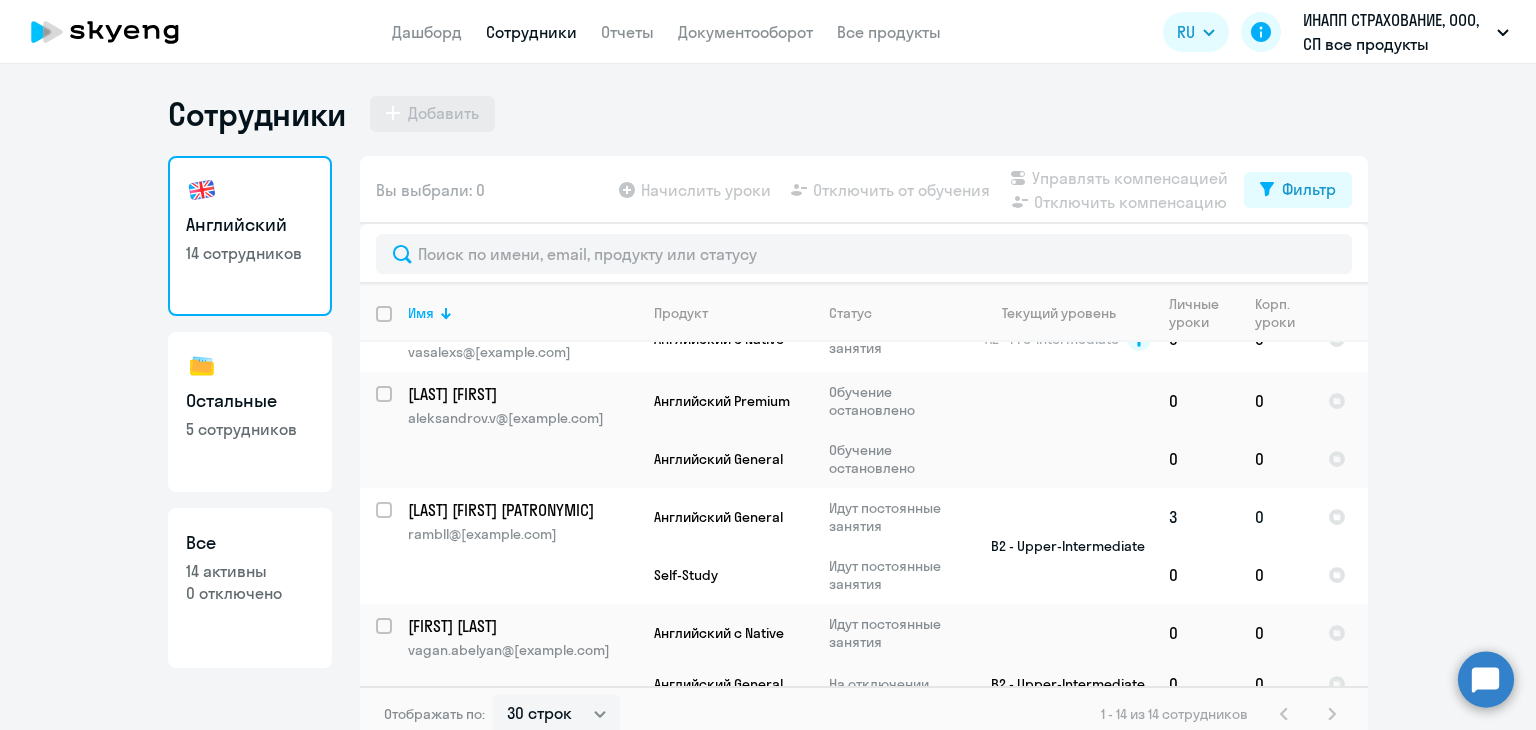 scroll, scrollTop: 1604, scrollLeft: 0, axis: vertical 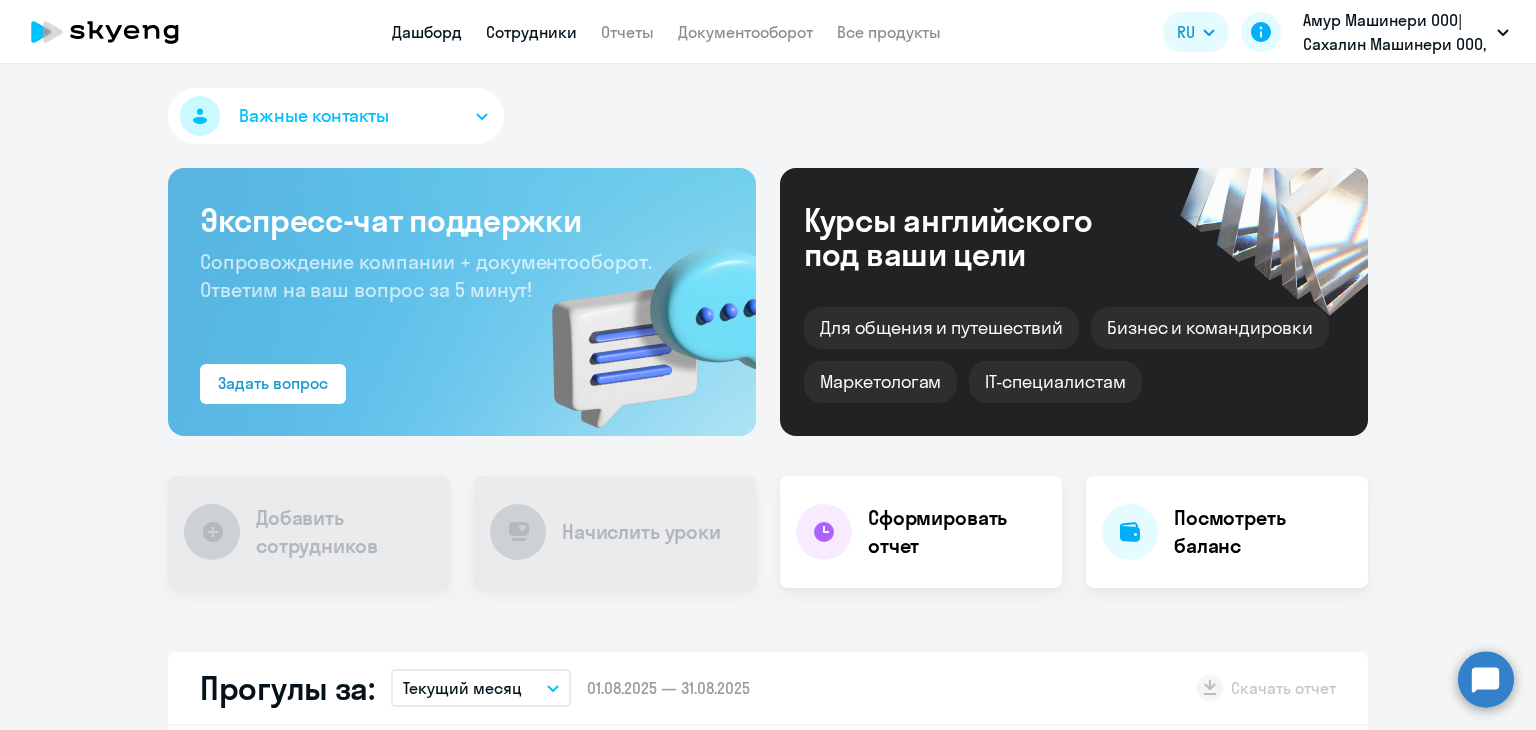 click on "Сотрудники" at bounding box center (531, 32) 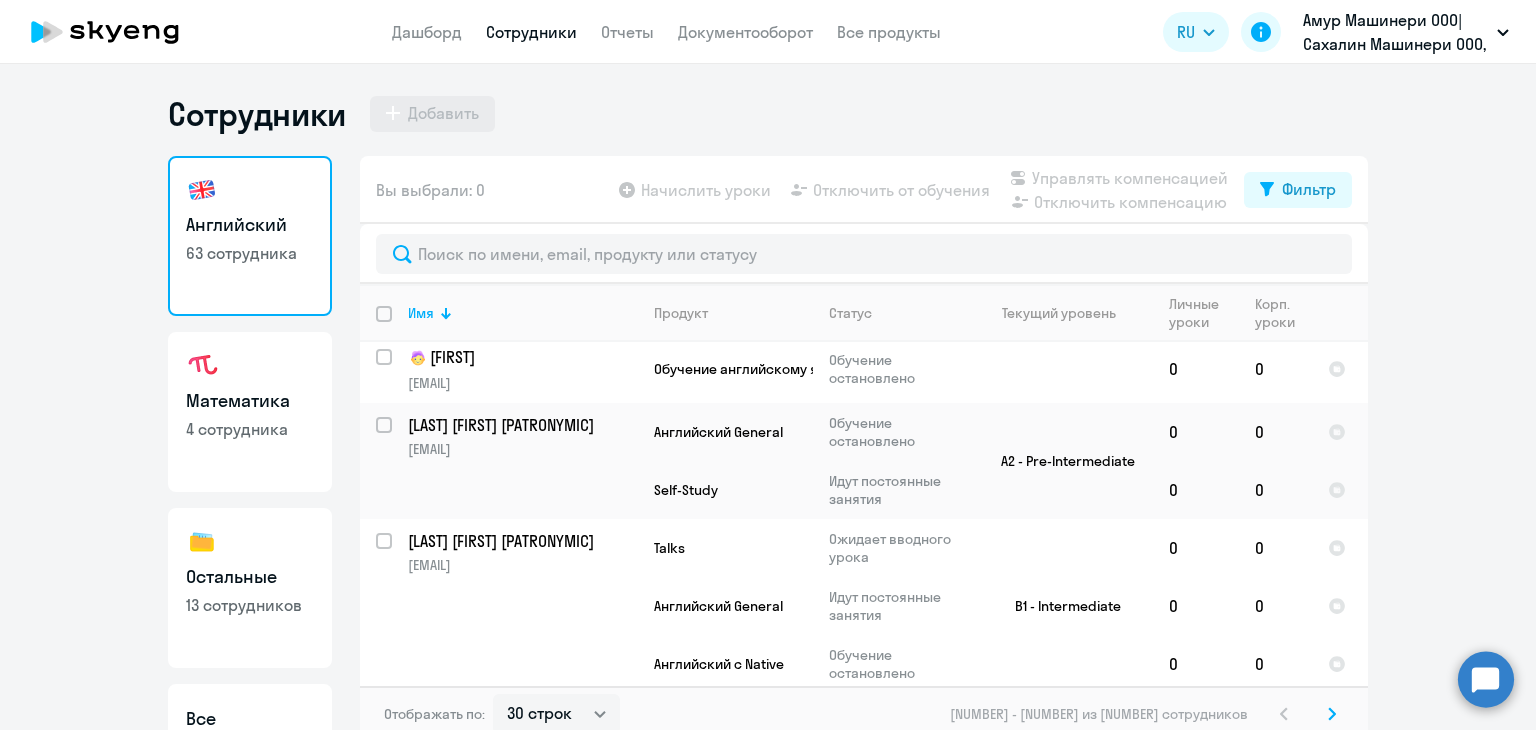 scroll, scrollTop: 2936, scrollLeft: 0, axis: vertical 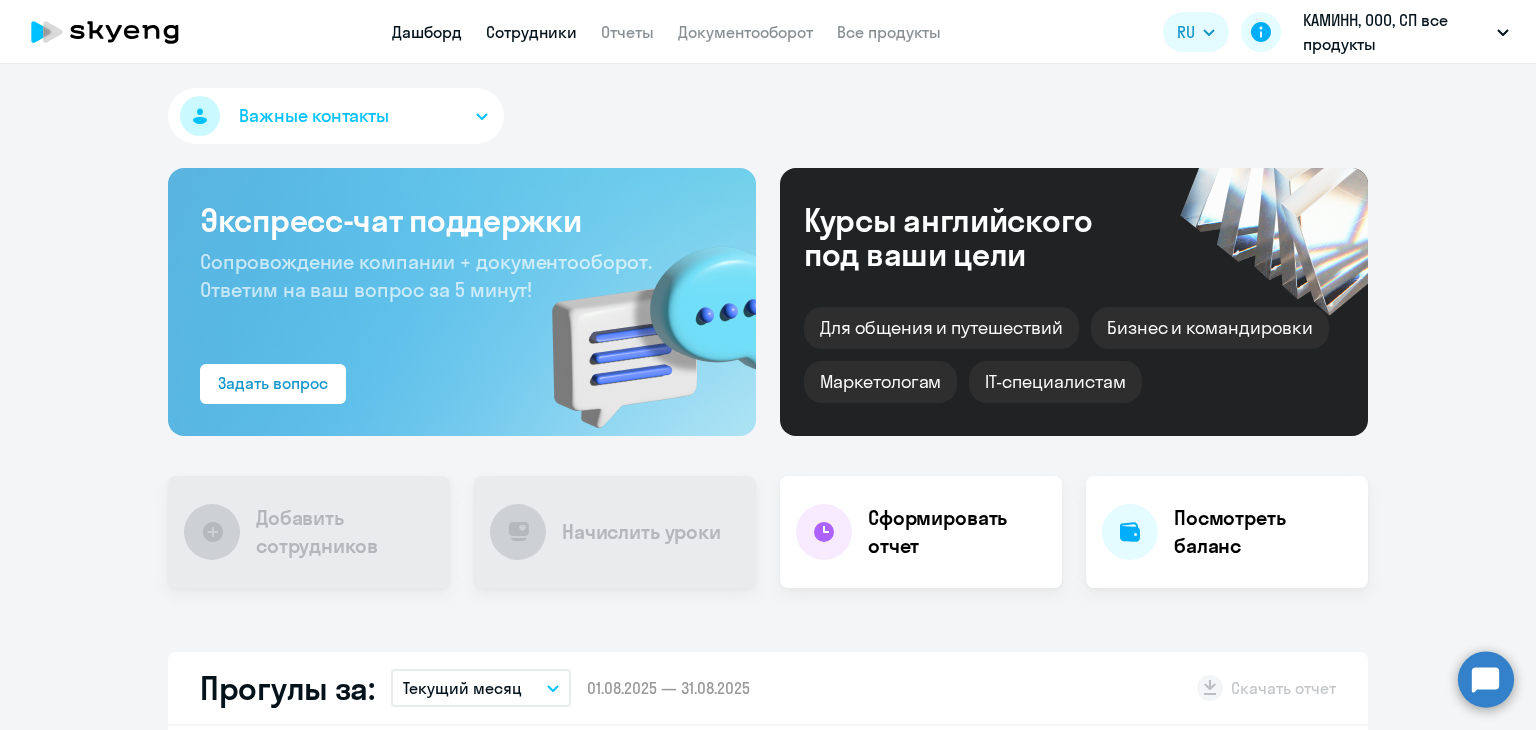 click on "Сотрудники" at bounding box center [531, 32] 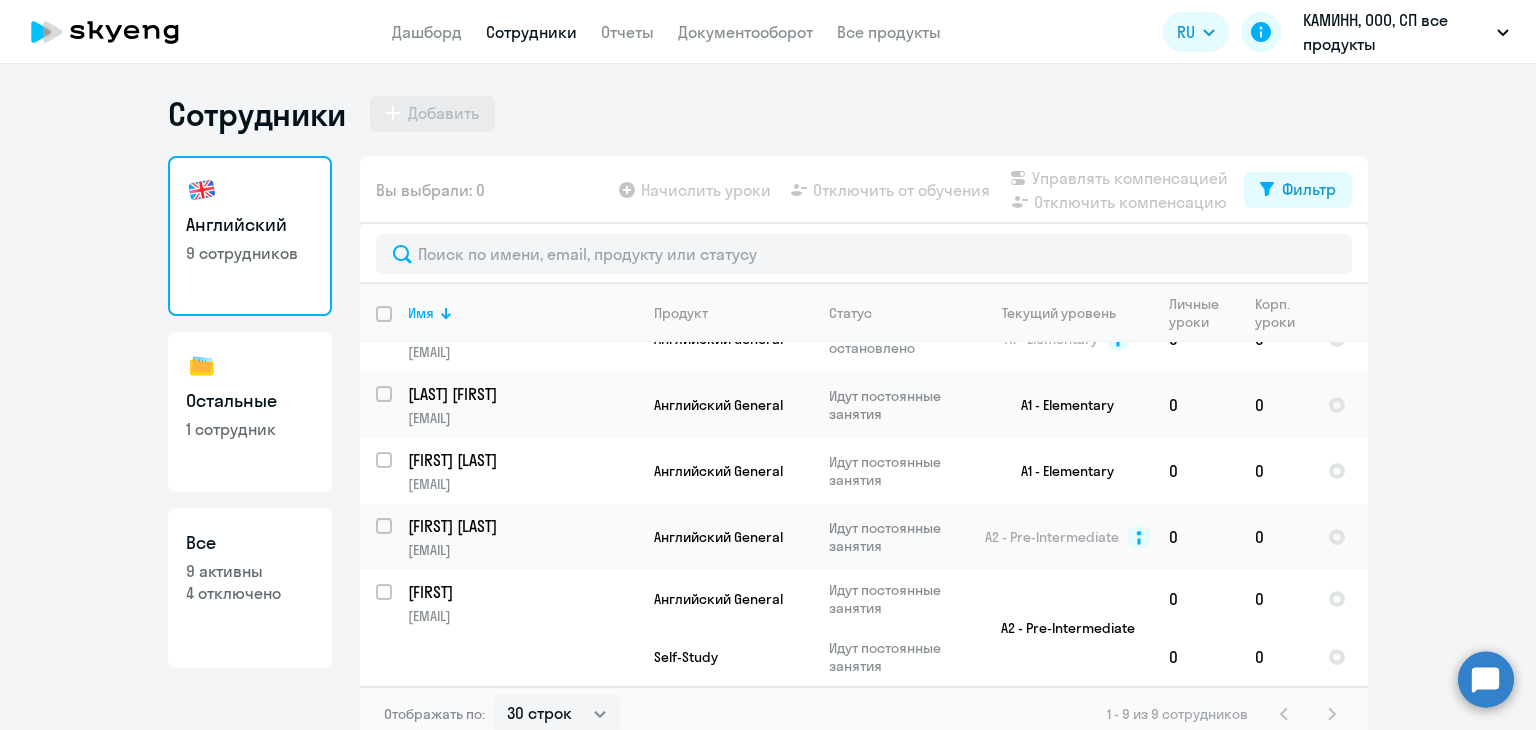 scroll, scrollTop: 307, scrollLeft: 0, axis: vertical 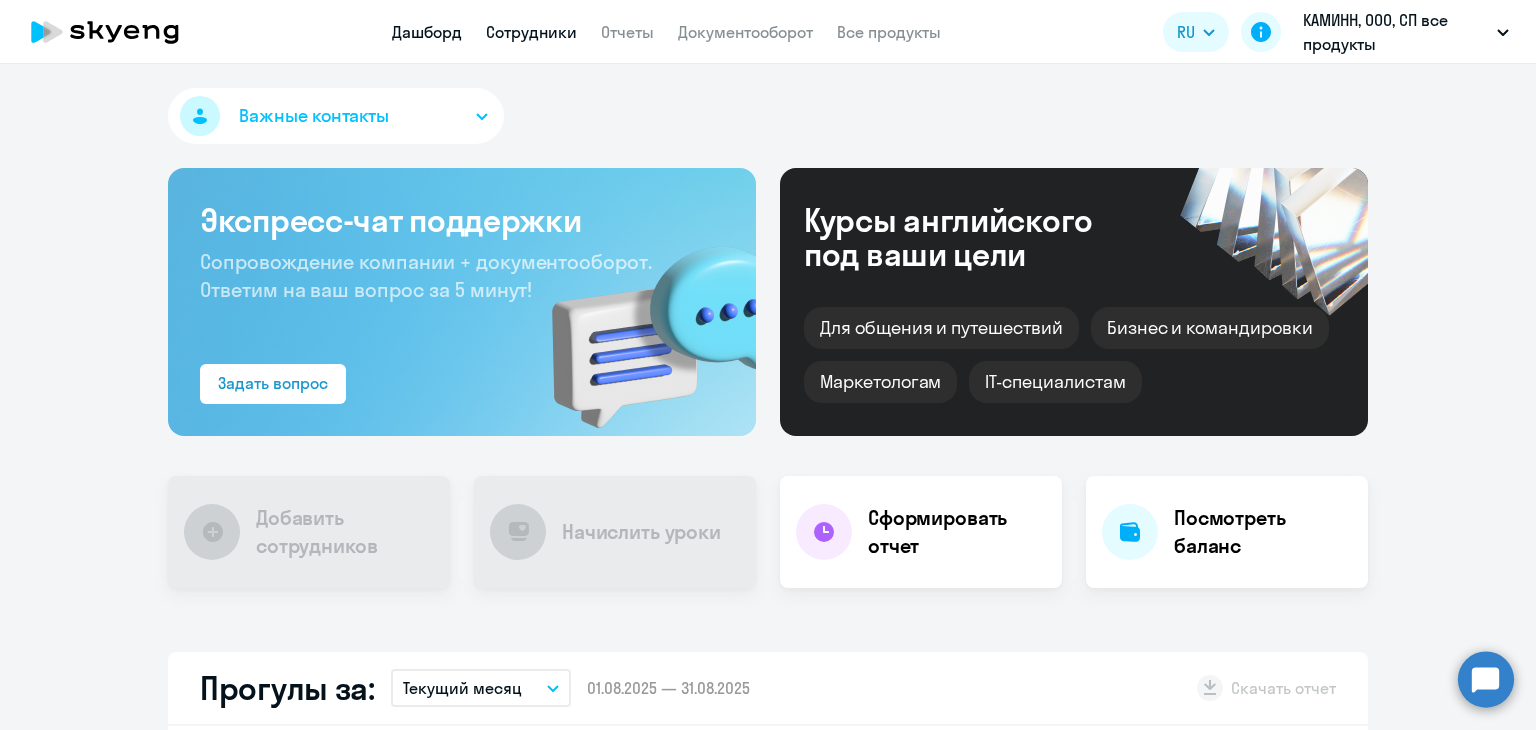 click on "Сотрудники" at bounding box center [531, 32] 